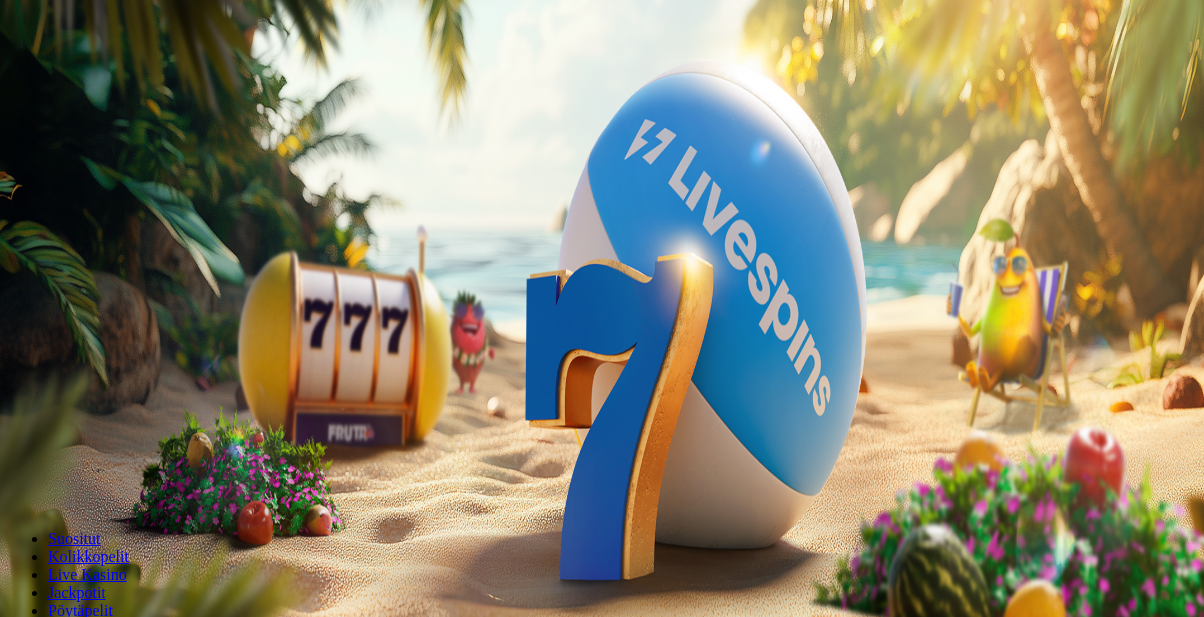 scroll, scrollTop: 0, scrollLeft: 0, axis: both 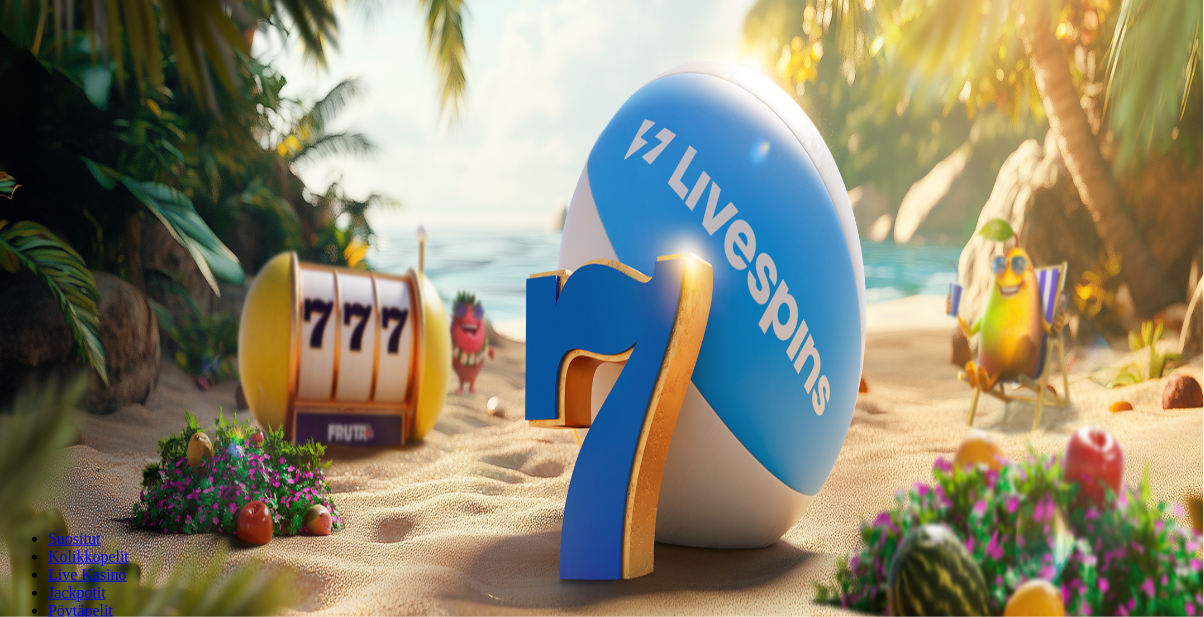 click on "Kirjaudu" at bounding box center (138, 72) 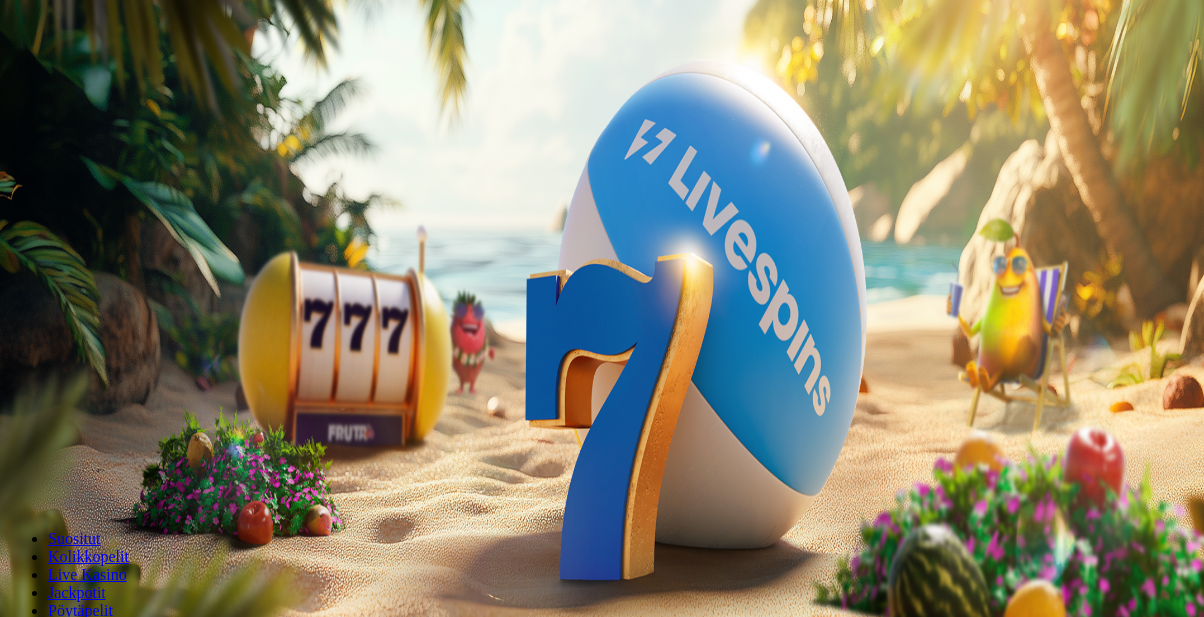 scroll, scrollTop: 0, scrollLeft: 0, axis: both 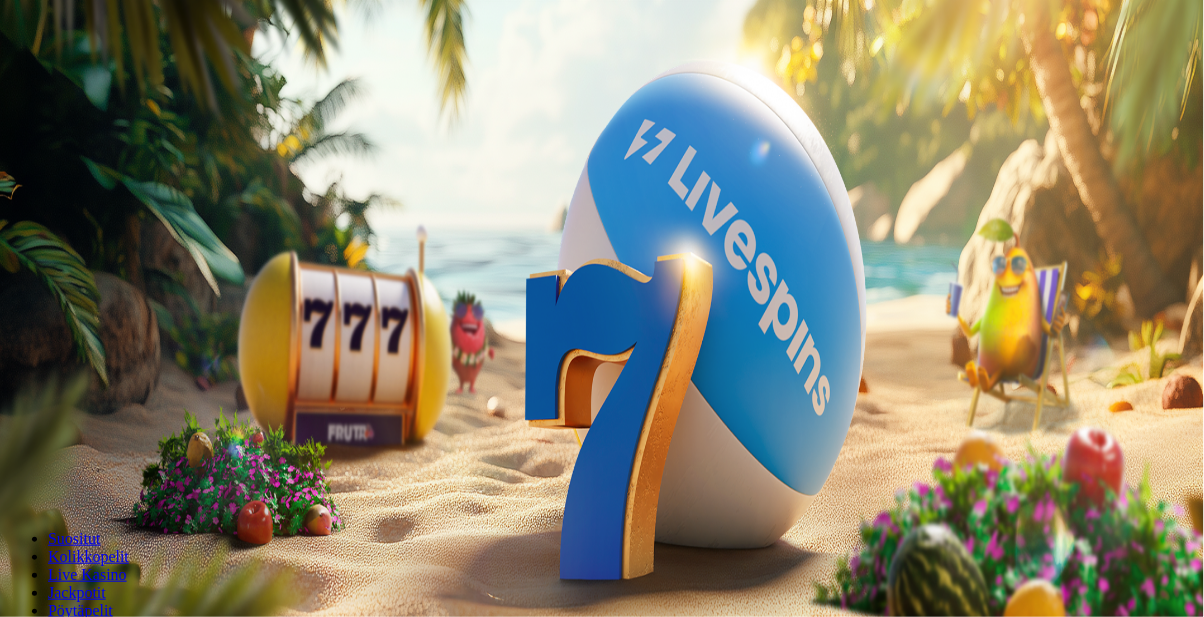 click on "Kirjaudu" at bounding box center [138, 72] 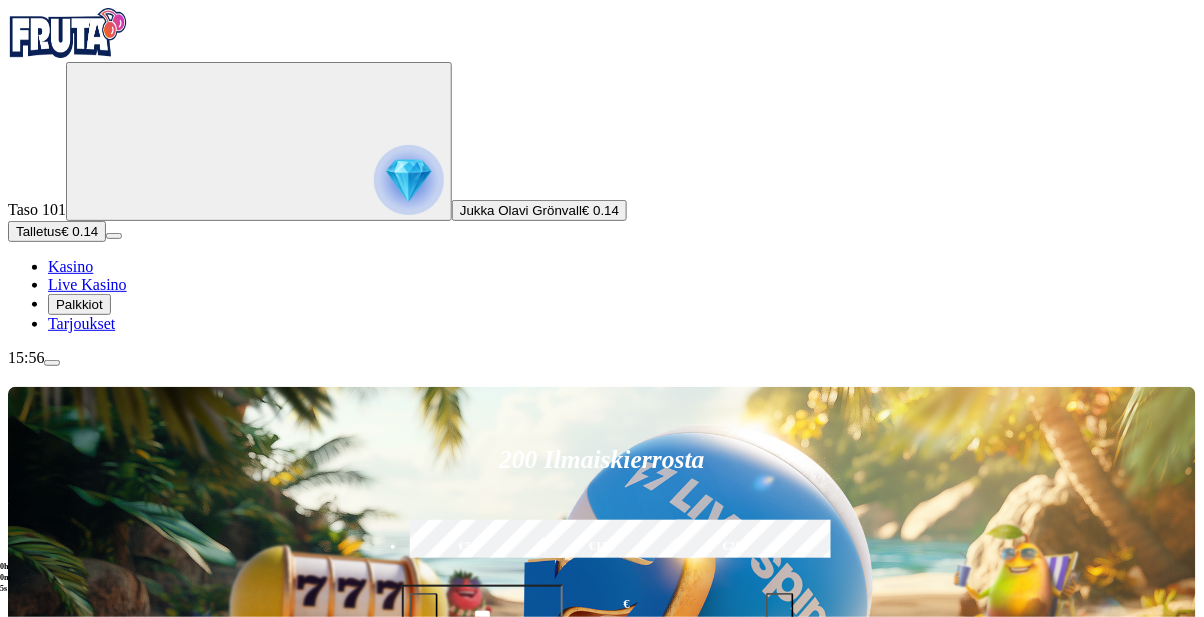 click on "Talletus € 0.14" at bounding box center [57, 231] 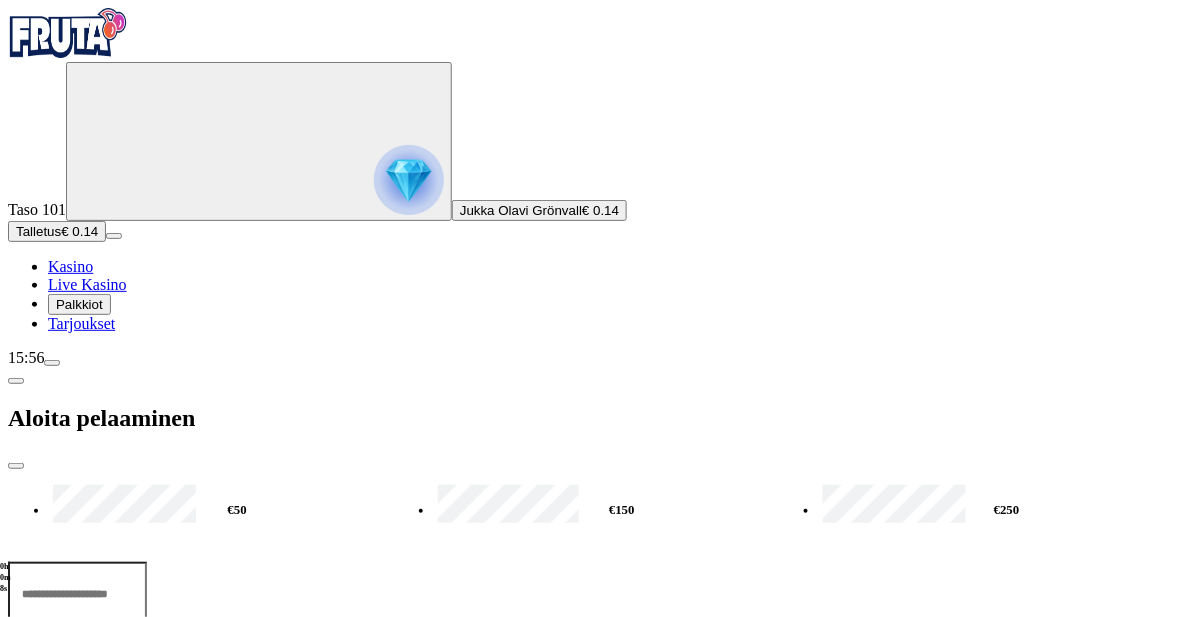 click on "***" at bounding box center (77, 594) 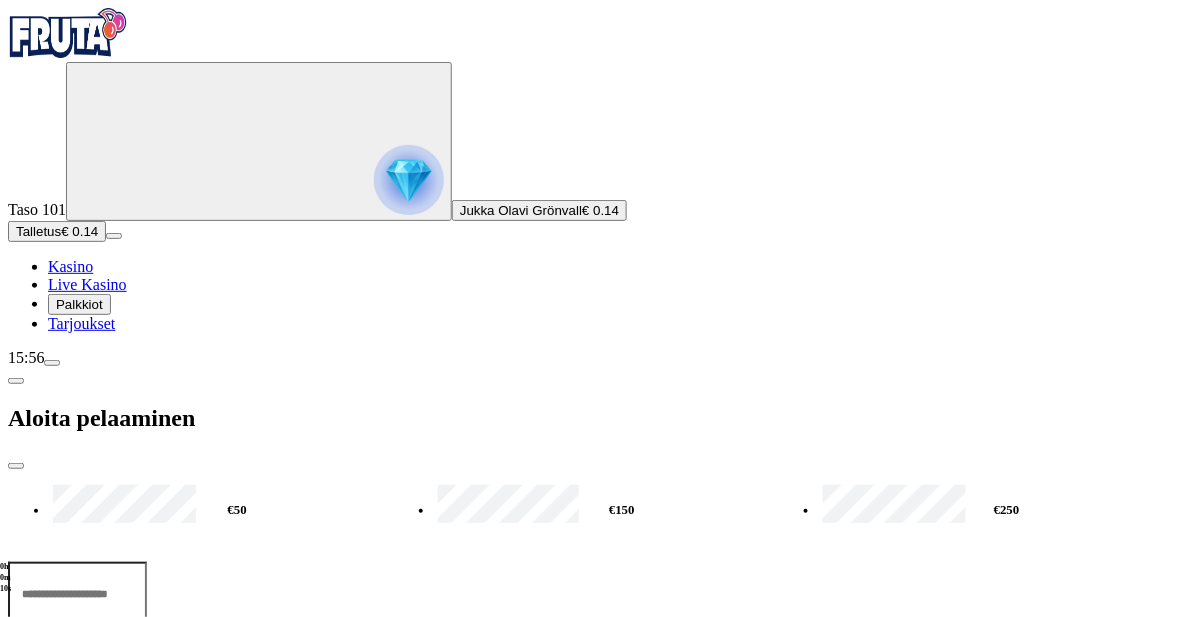 type on "*" 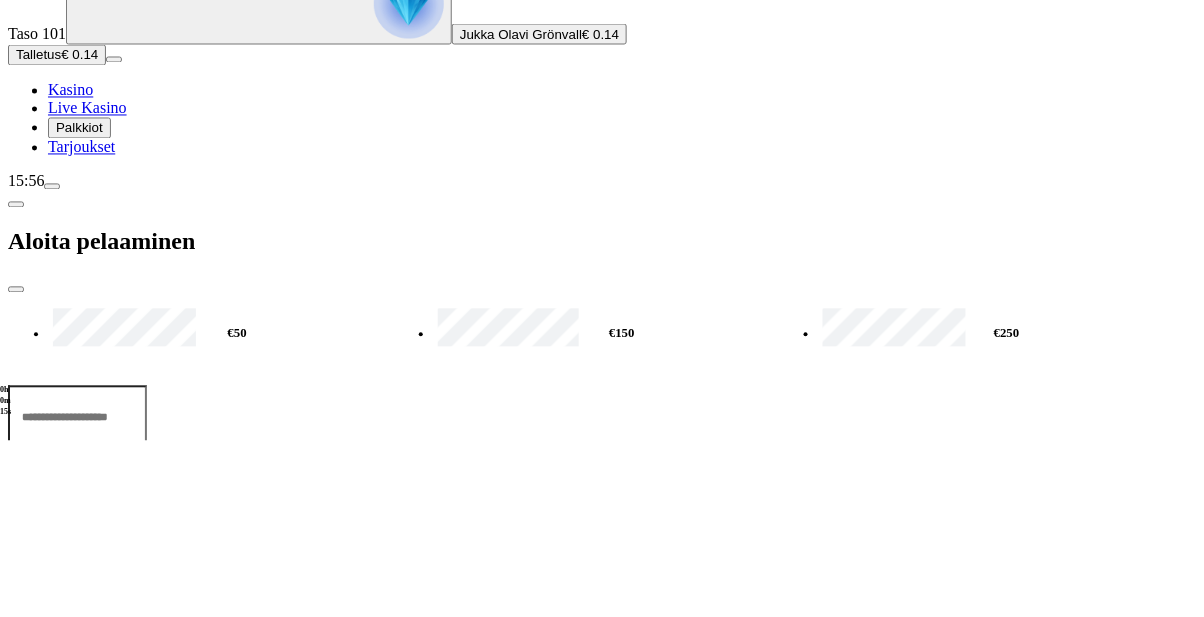 type on "**" 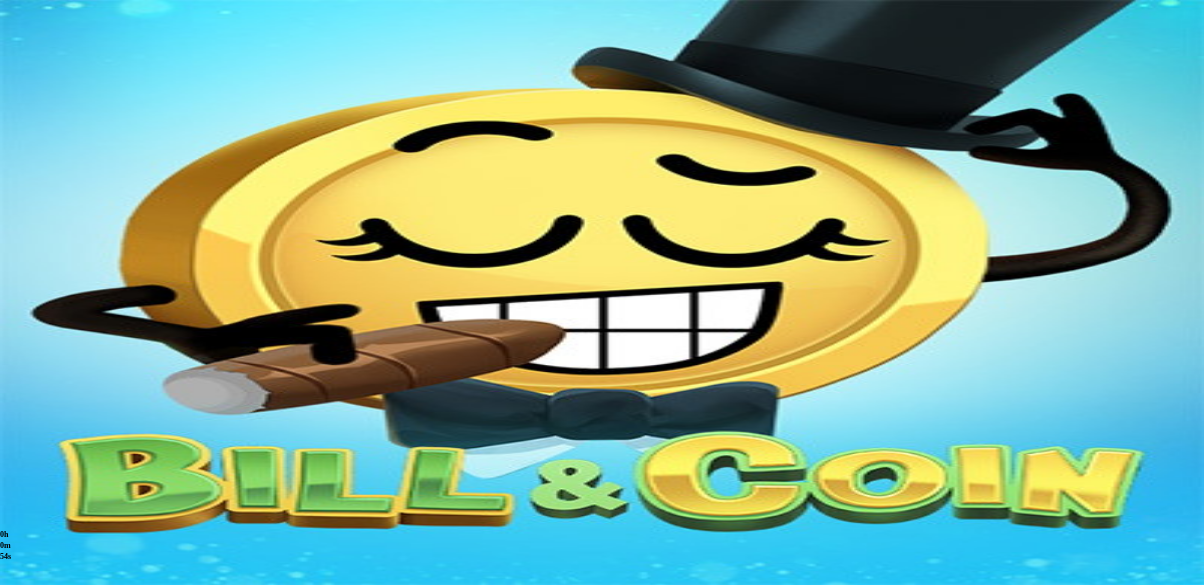 scroll, scrollTop: 550, scrollLeft: 0, axis: vertical 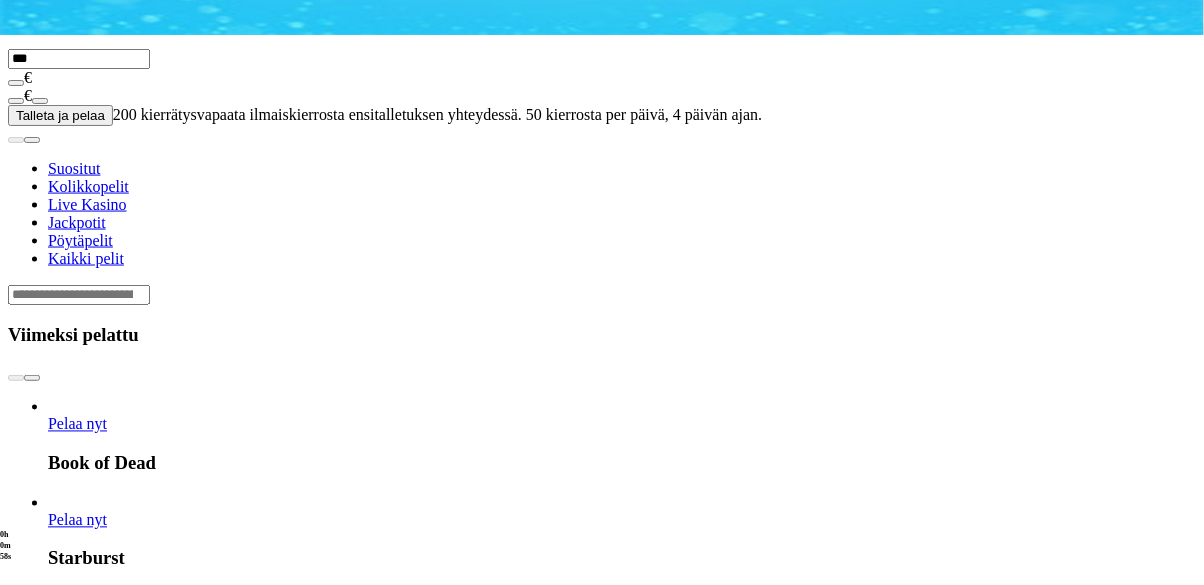 click at bounding box center (52, -187) 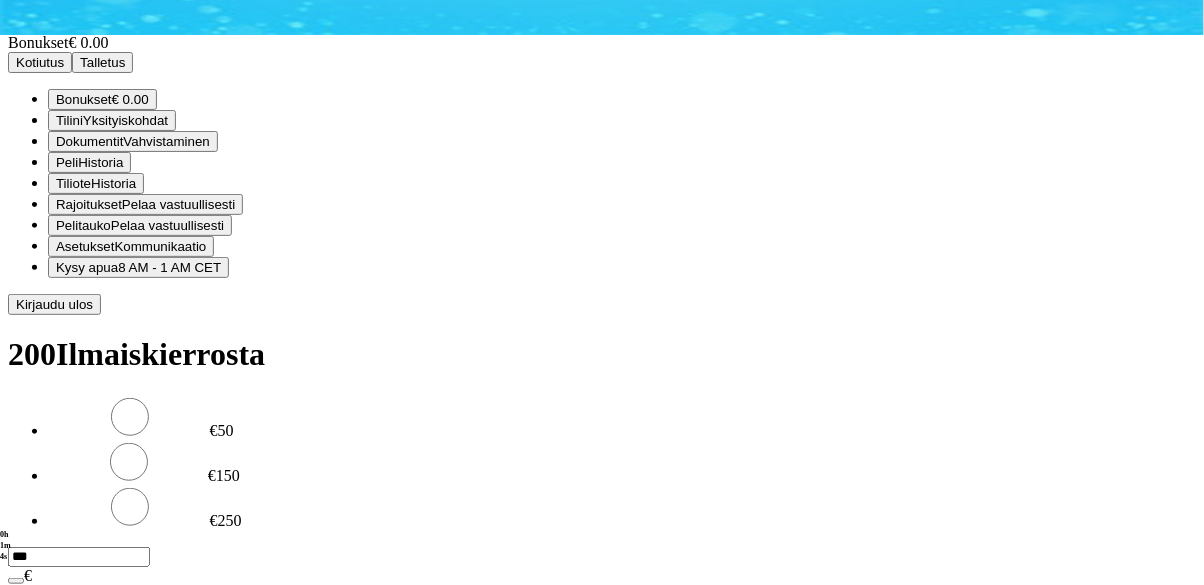 click at bounding box center (16, -131) 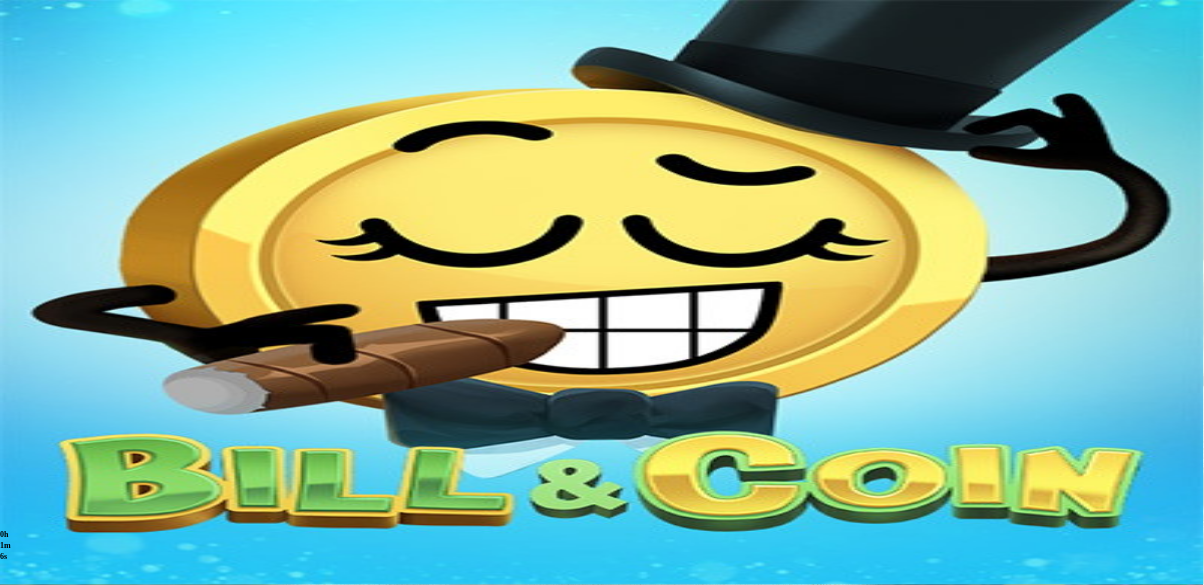 click at bounding box center (52, 363) 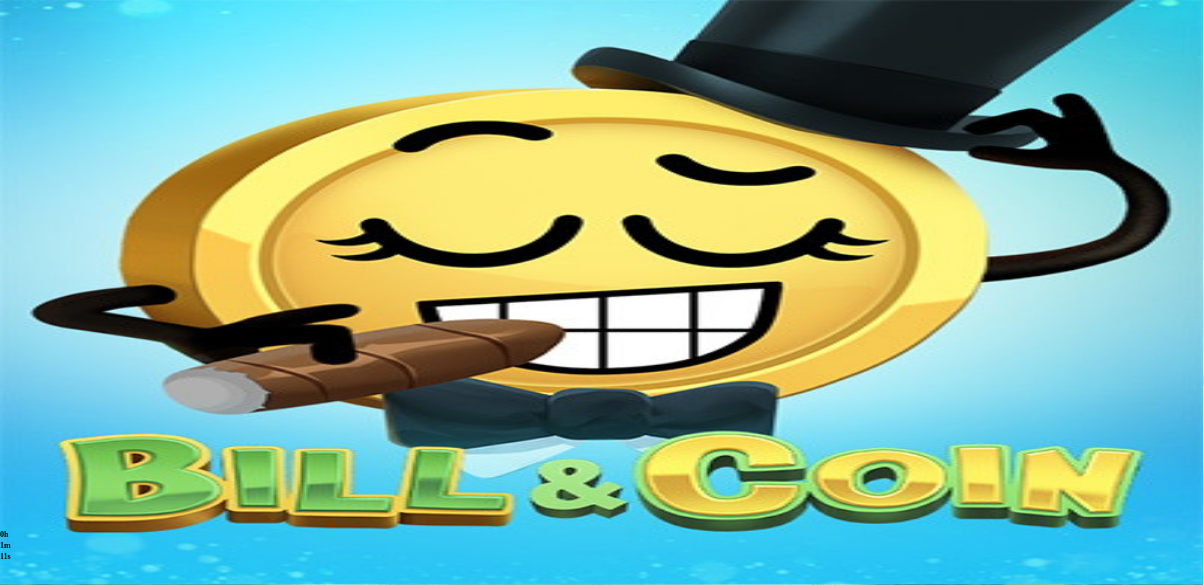 click at bounding box center [16, 419] 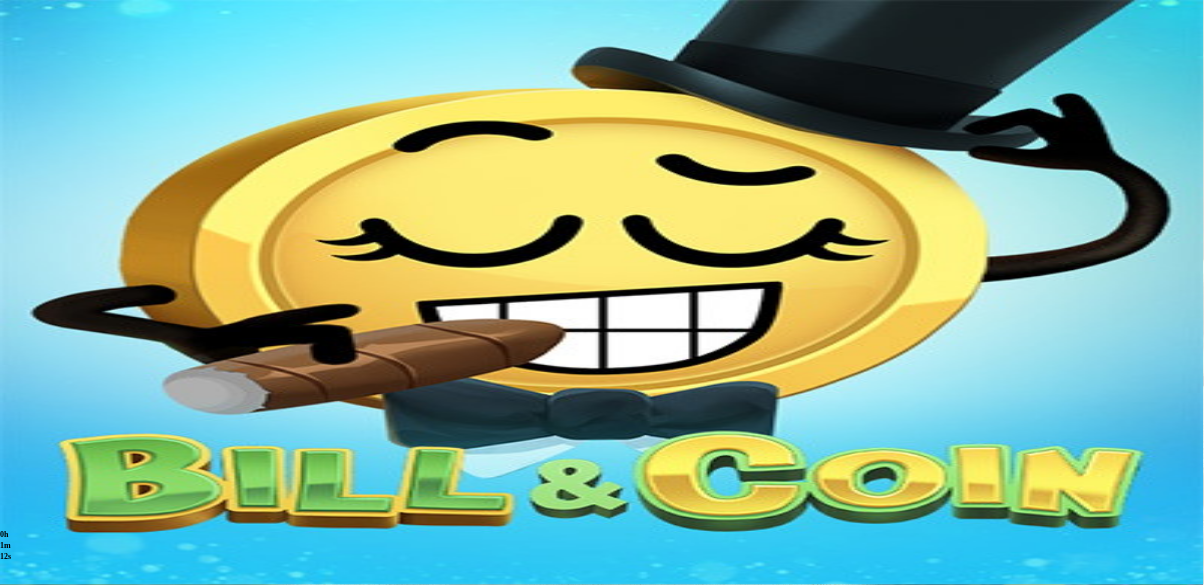 click on "Pelaa nyt" at bounding box center (77, 1070) 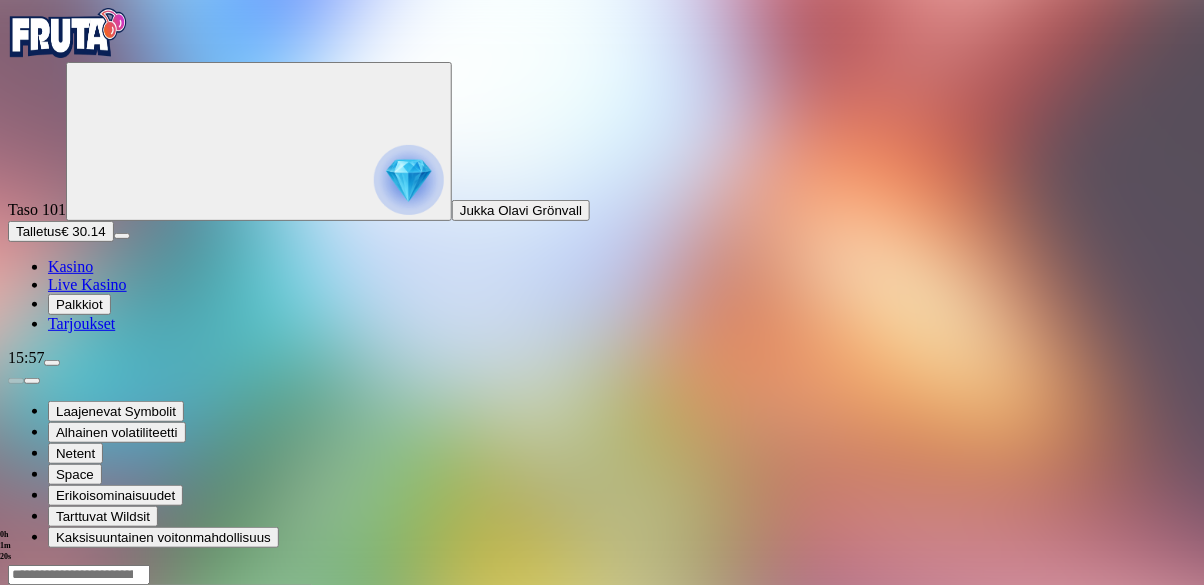 click at bounding box center (602, 752) 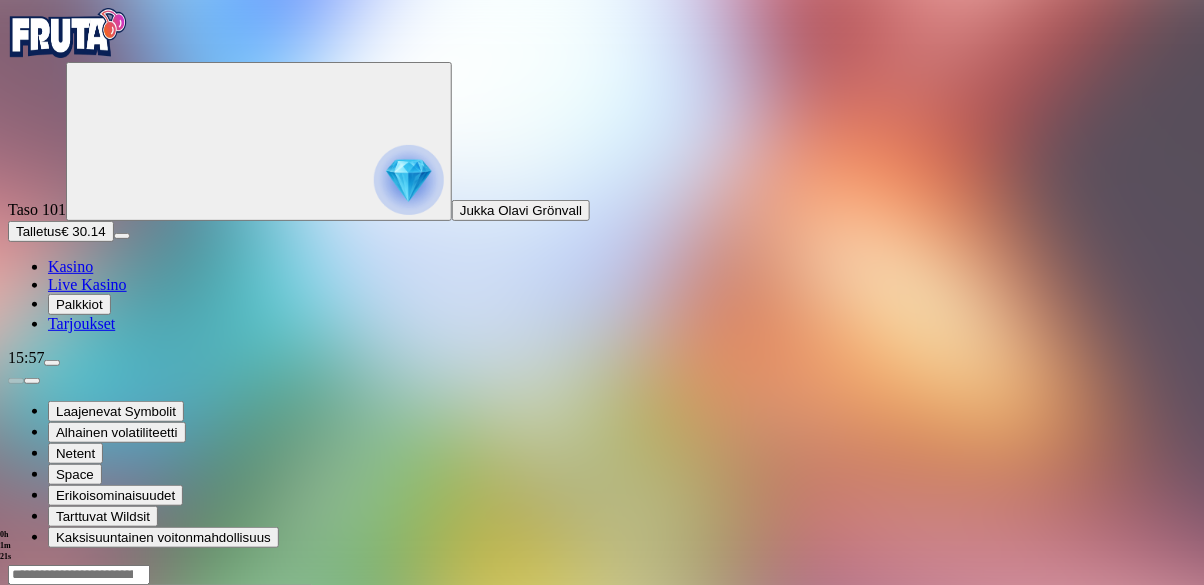 click at bounding box center (48, 757) 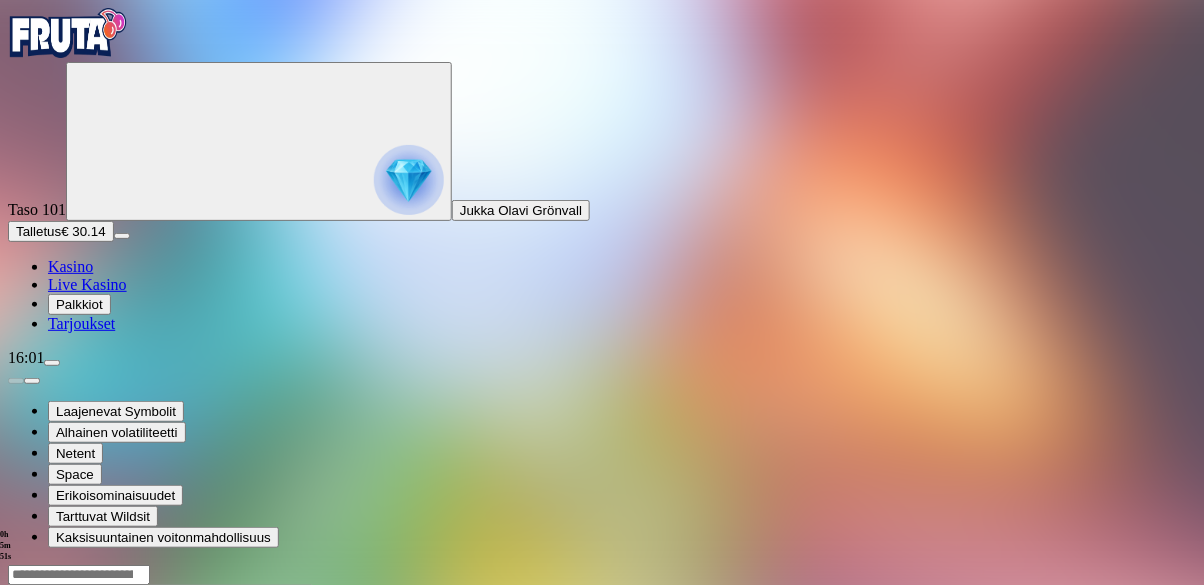 click at bounding box center (16, 757) 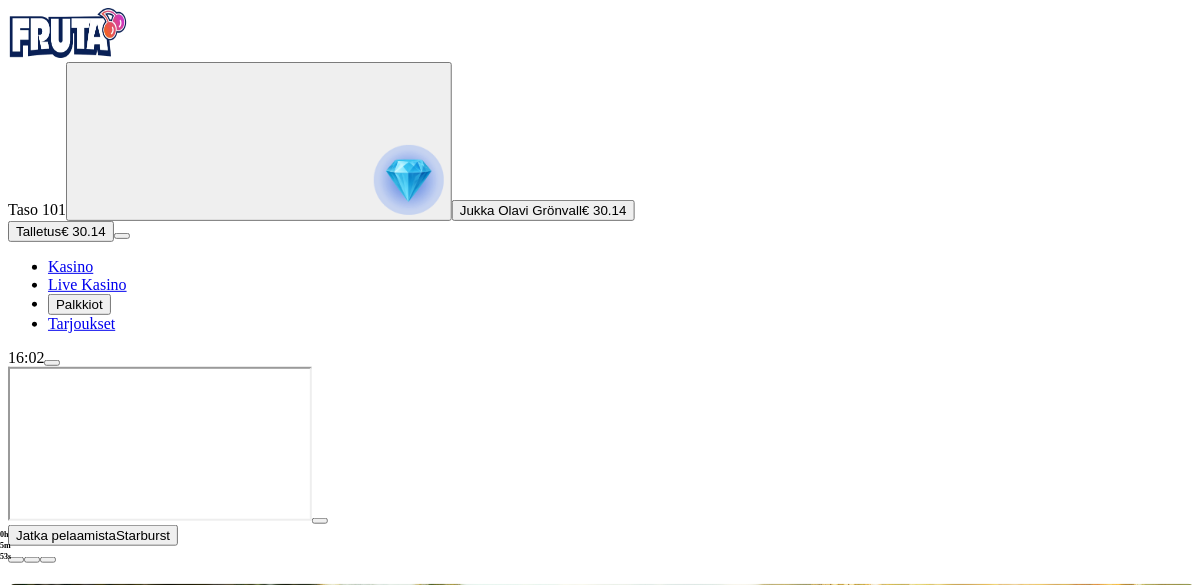 click on "Talletus € 30.14" at bounding box center [61, 231] 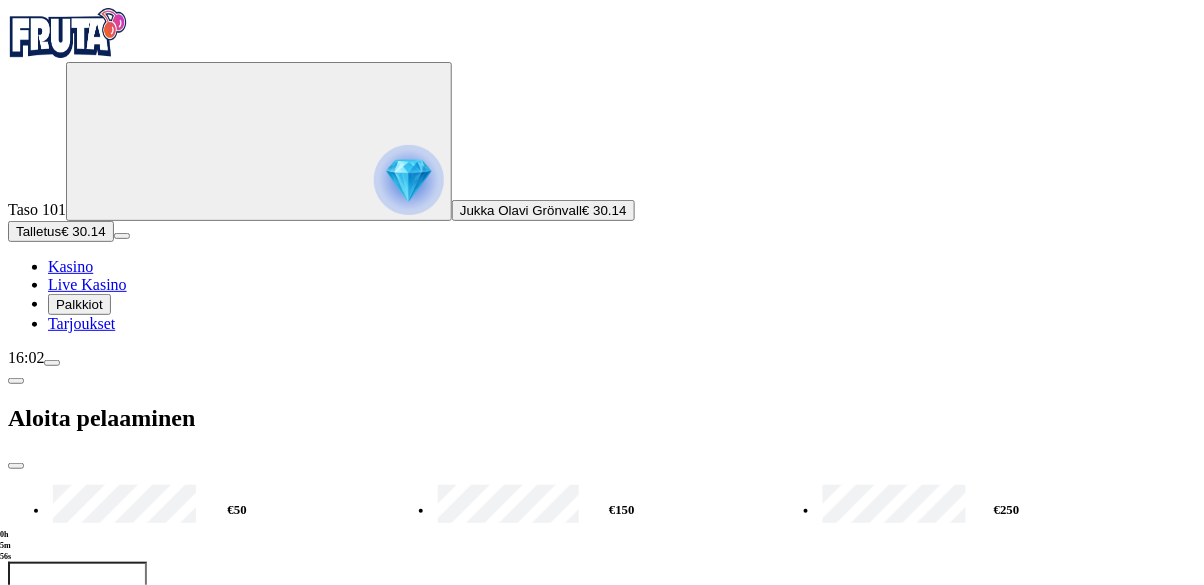 click on "***" at bounding box center (77, 594) 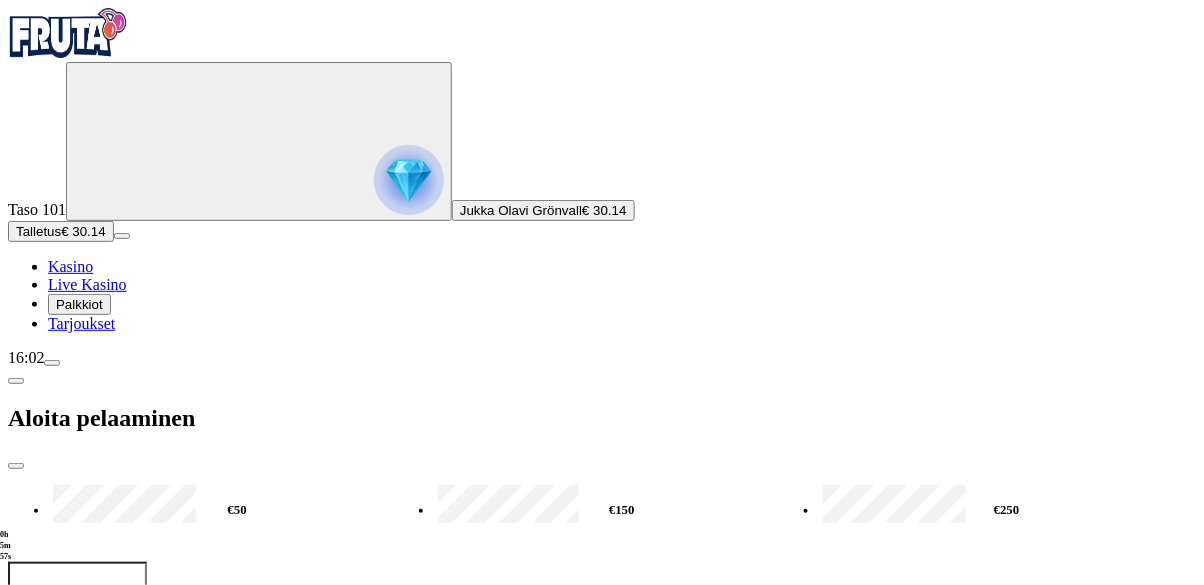 type on "*" 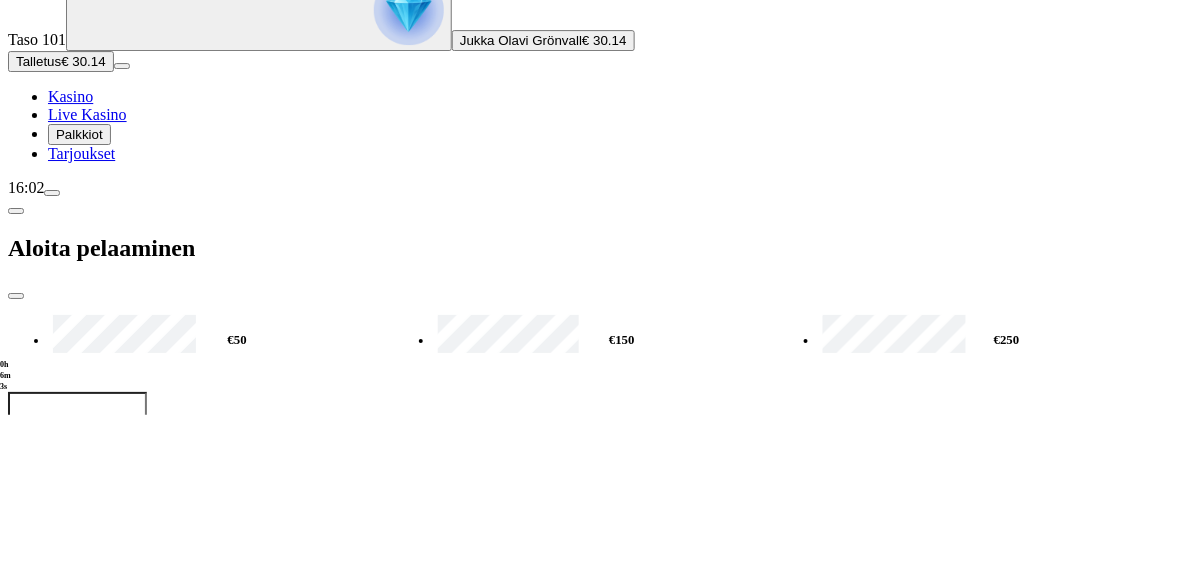 type on "**" 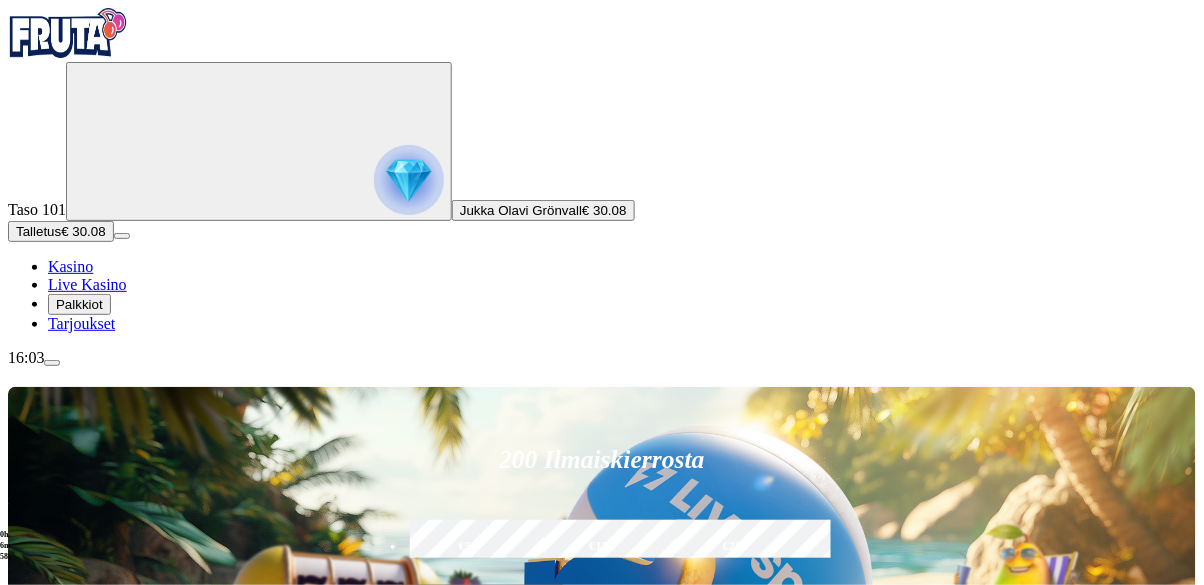 click on "Pelaa nyt" at bounding box center [77, 1379] 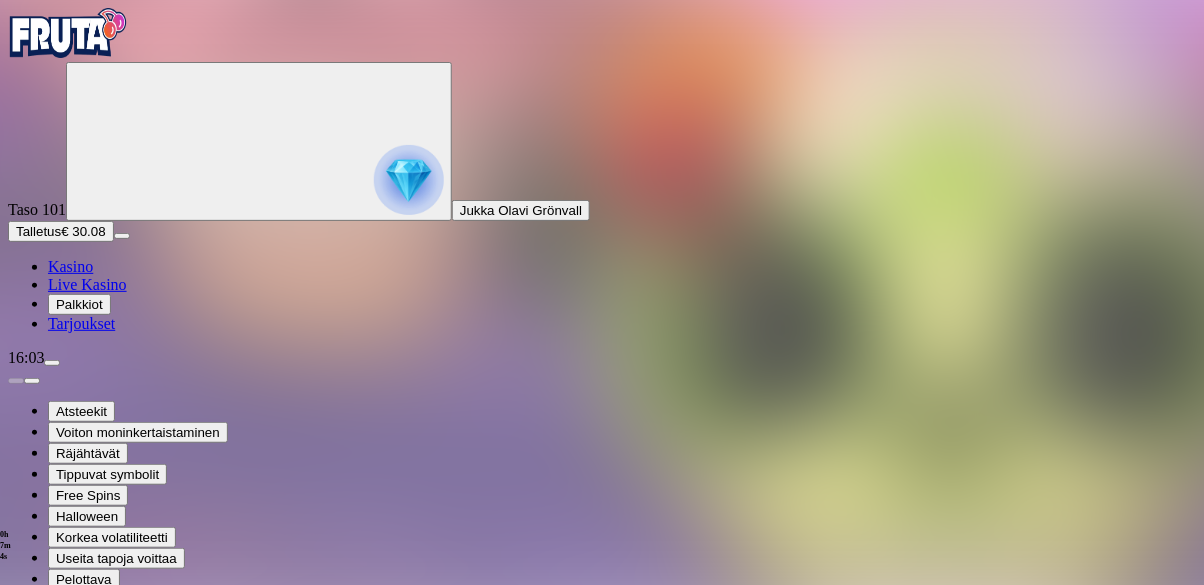 click at bounding box center [48, 841] 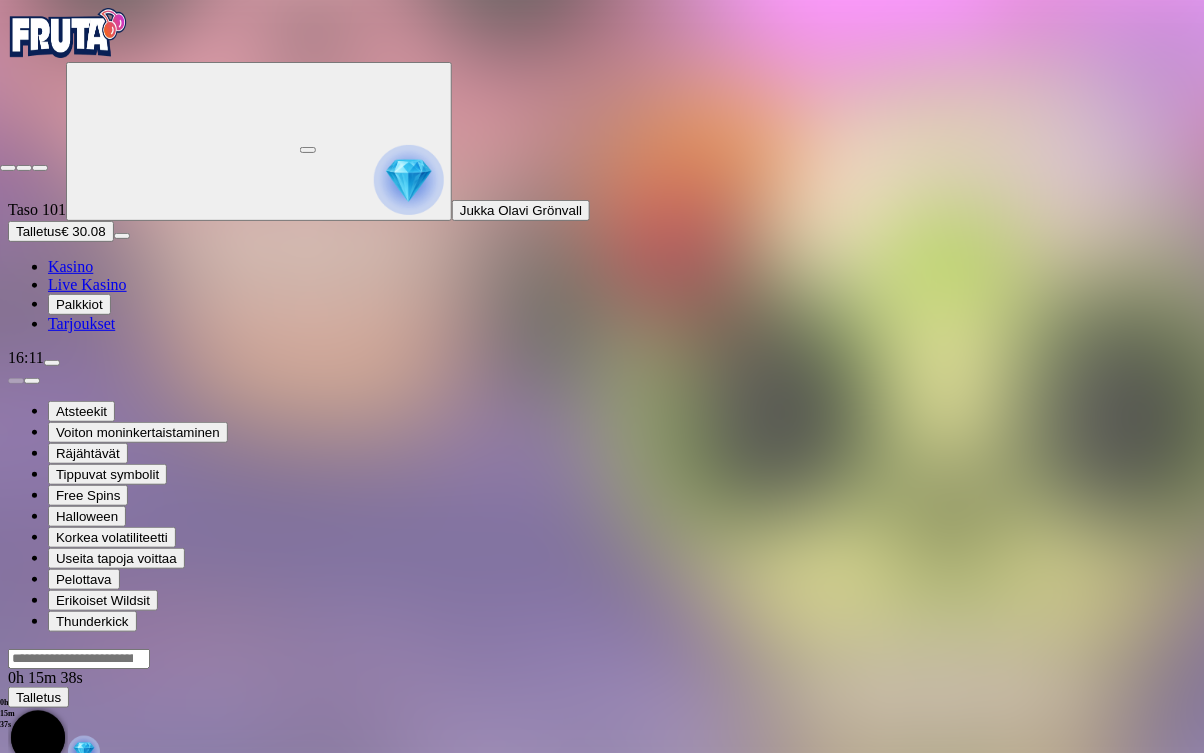 click at bounding box center [40, 168] 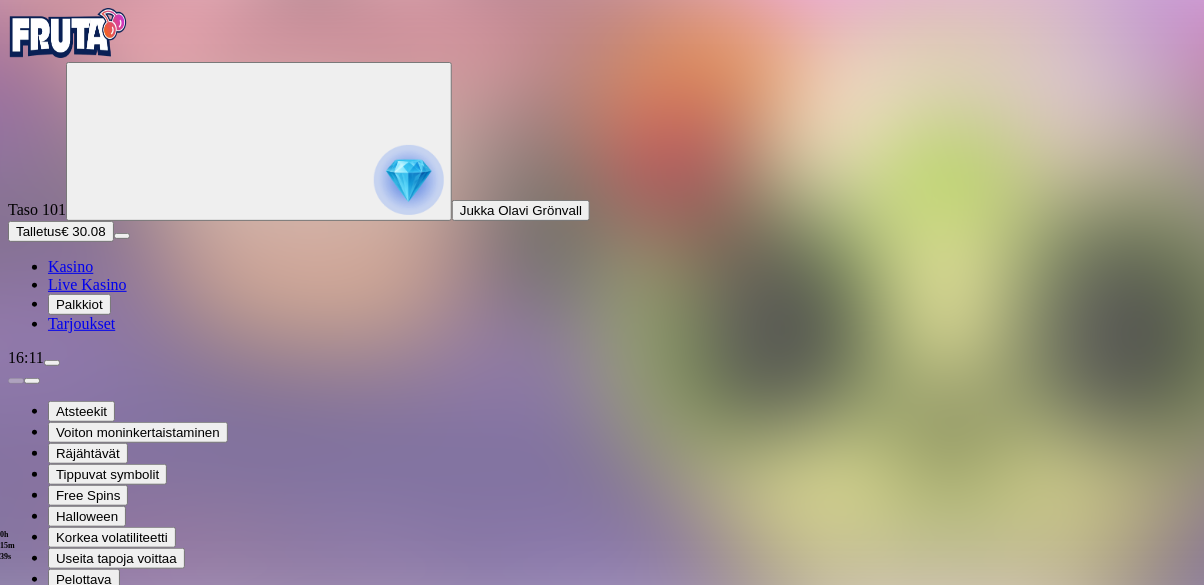 click at bounding box center [16, 841] 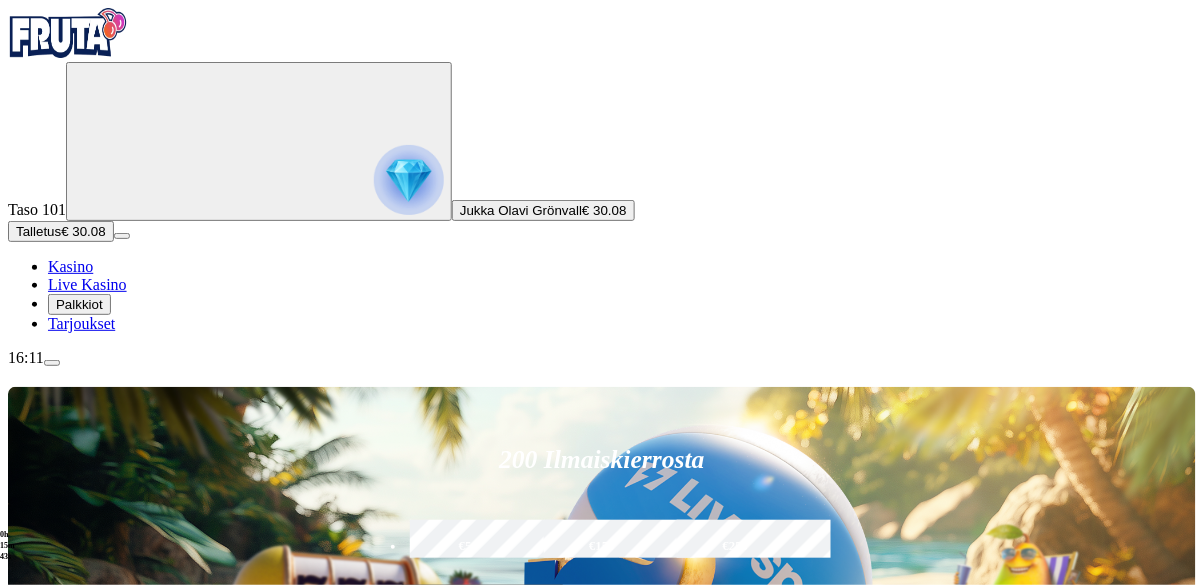 click on "Pelaa nyt" at bounding box center [77, 1188] 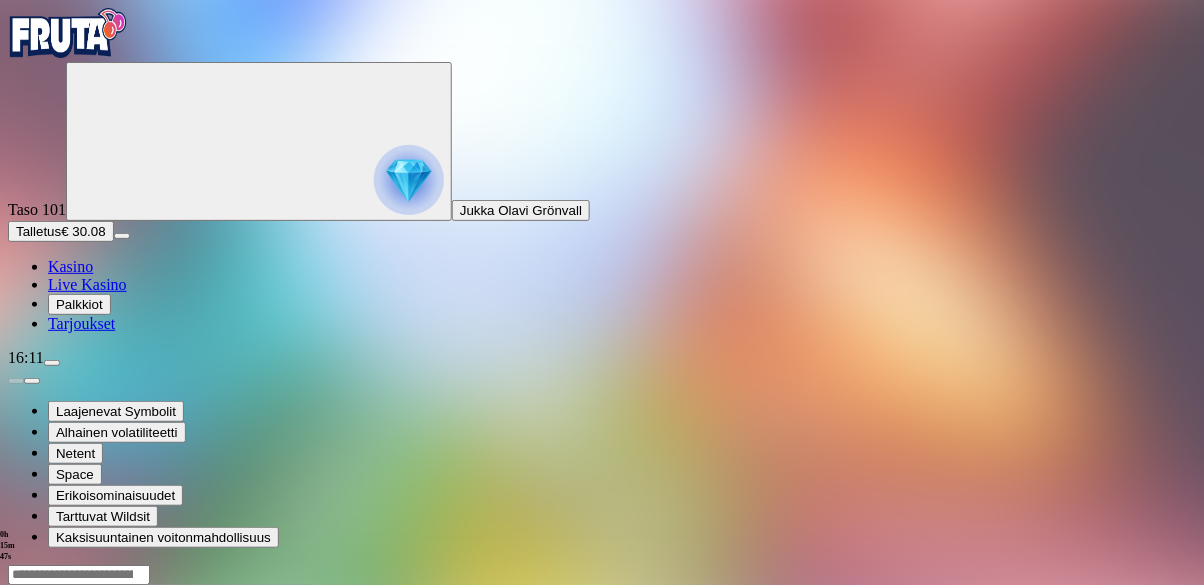 click at bounding box center (48, 757) 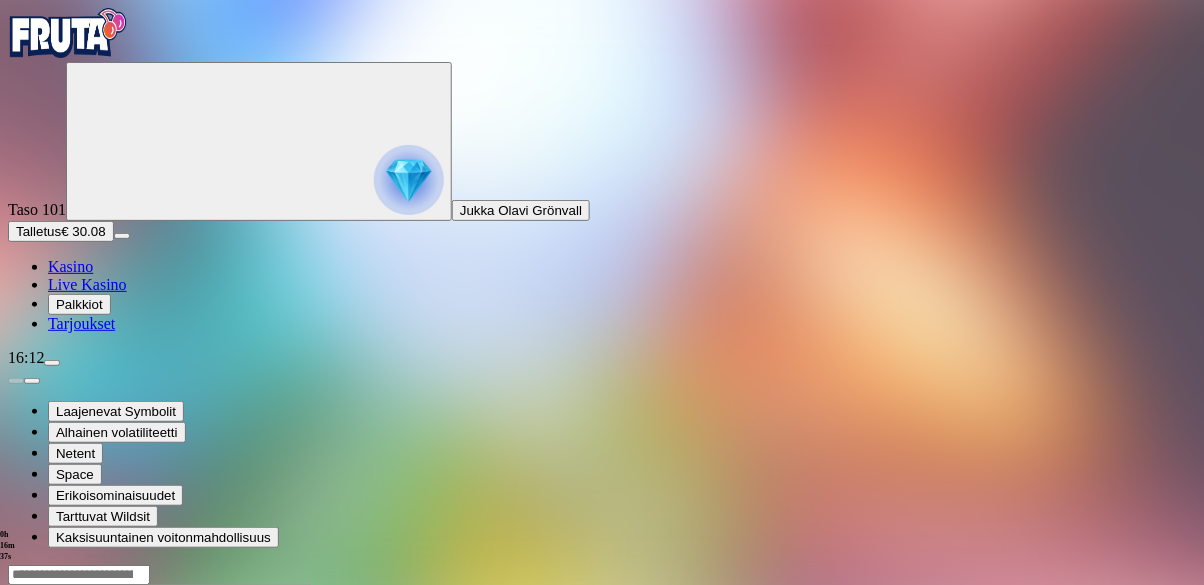 click on "Talletus € 30.08" at bounding box center [61, 231] 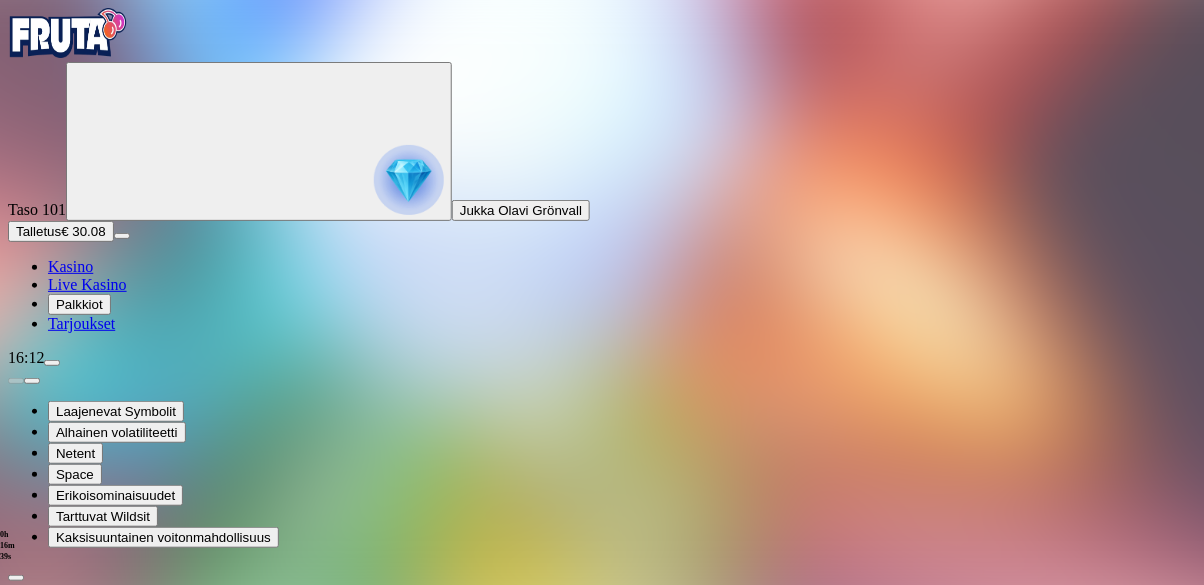 click on "€50" at bounding box center (211, 718) 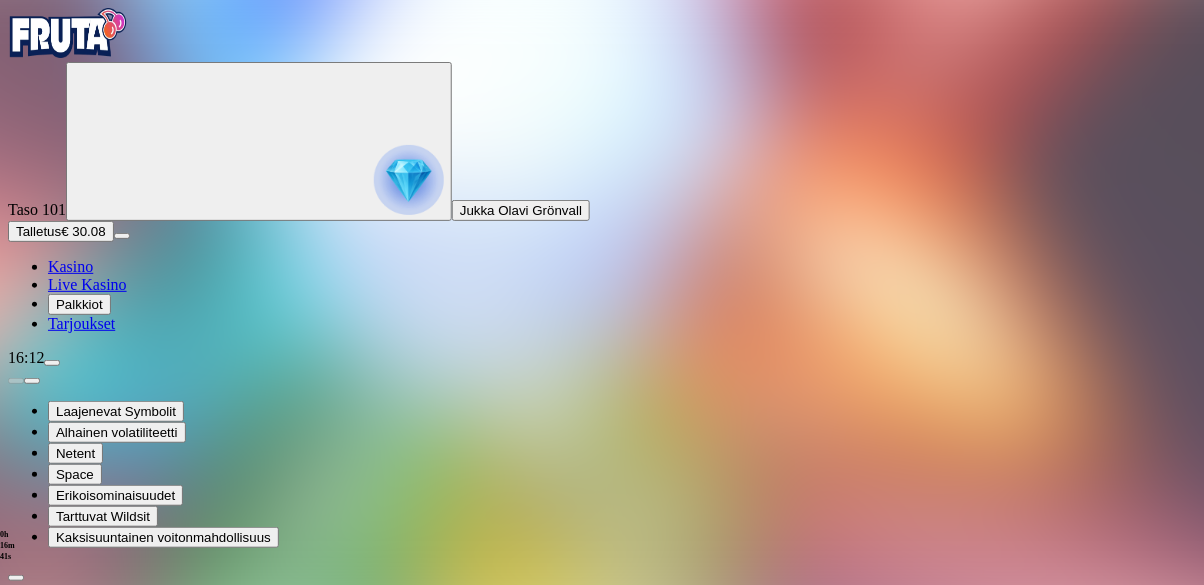 click on "TALLETA JA PELAA" at bounding box center [76, 883] 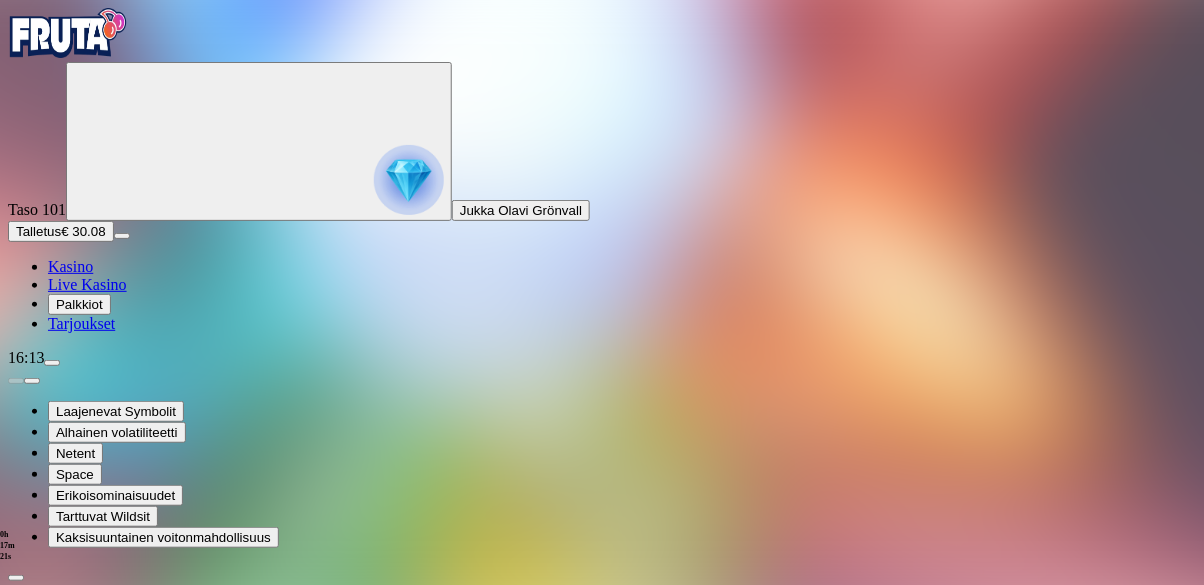 click on "Talletus" at bounding box center (38, 231) 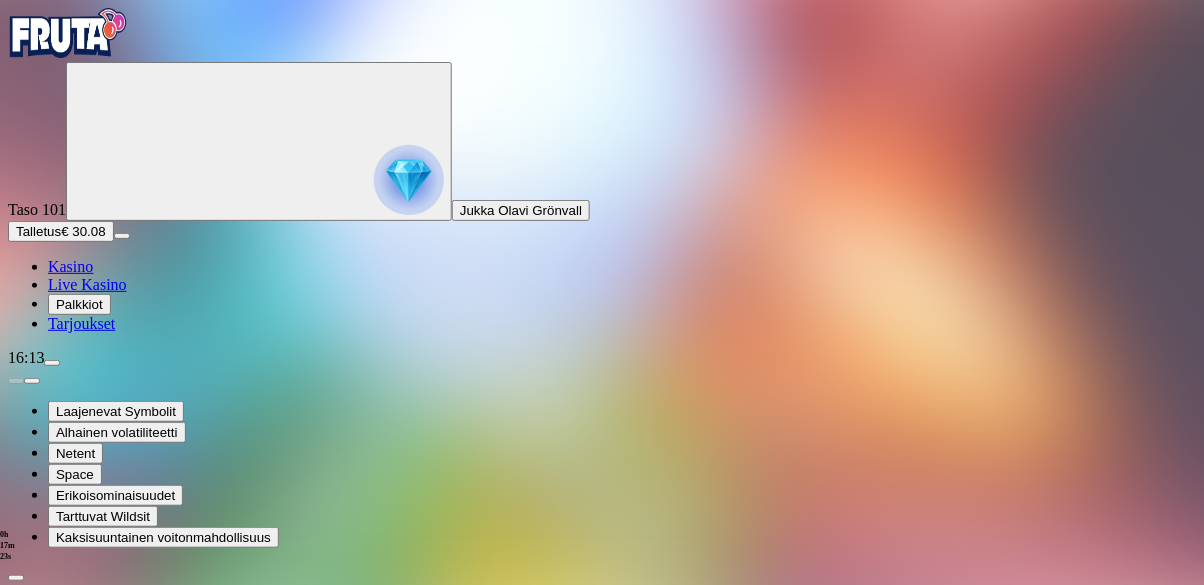 click on "***" at bounding box center [79, 845] 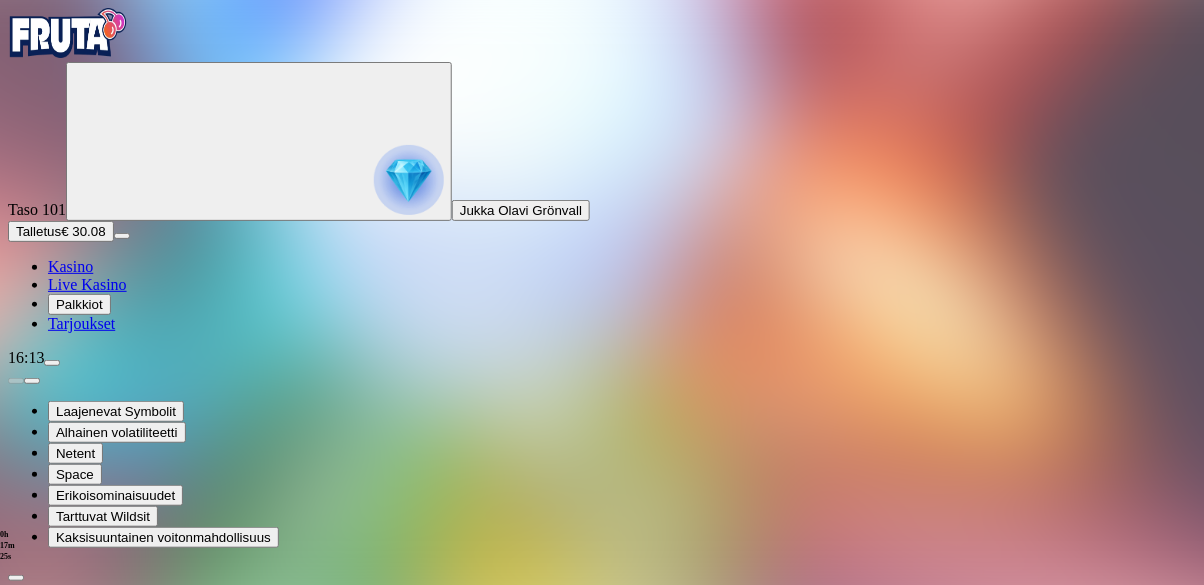 type on "*" 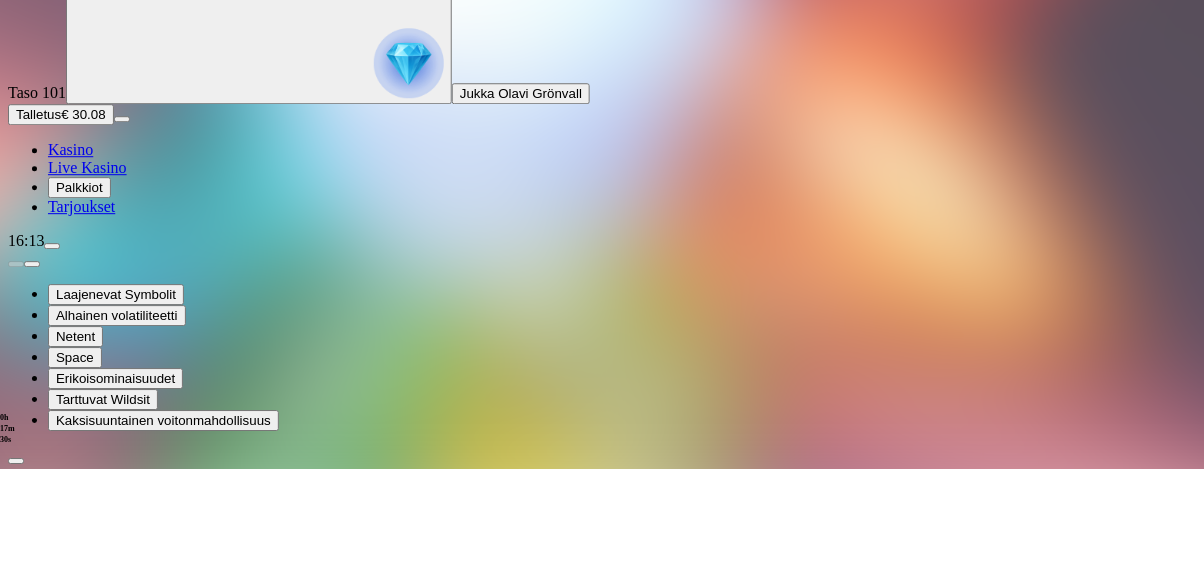 type on "**" 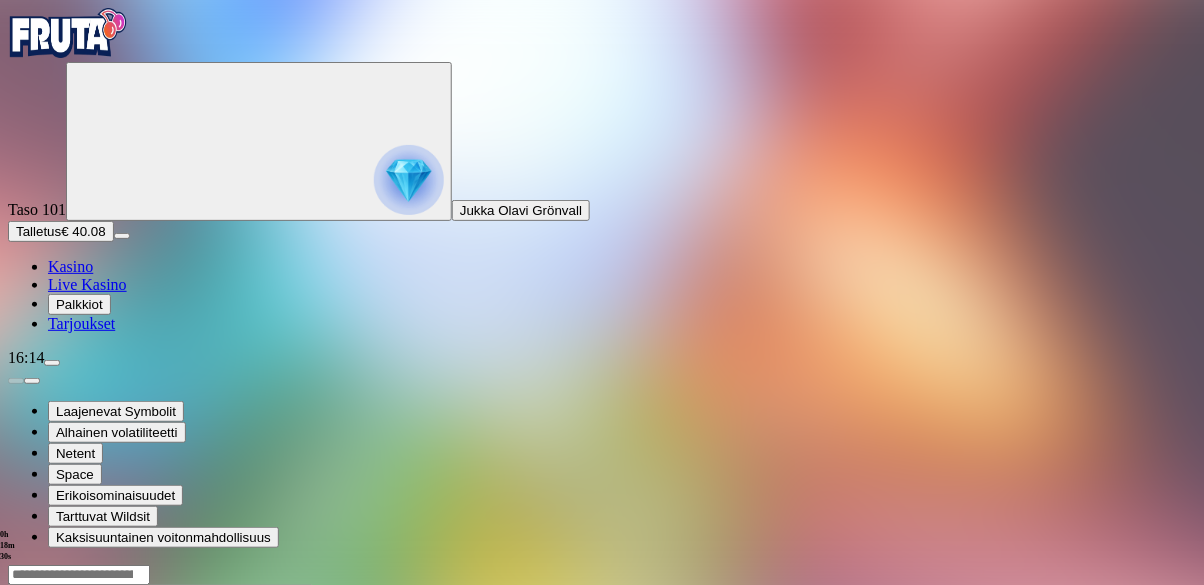 click on "Palkkiot" at bounding box center (79, 304) 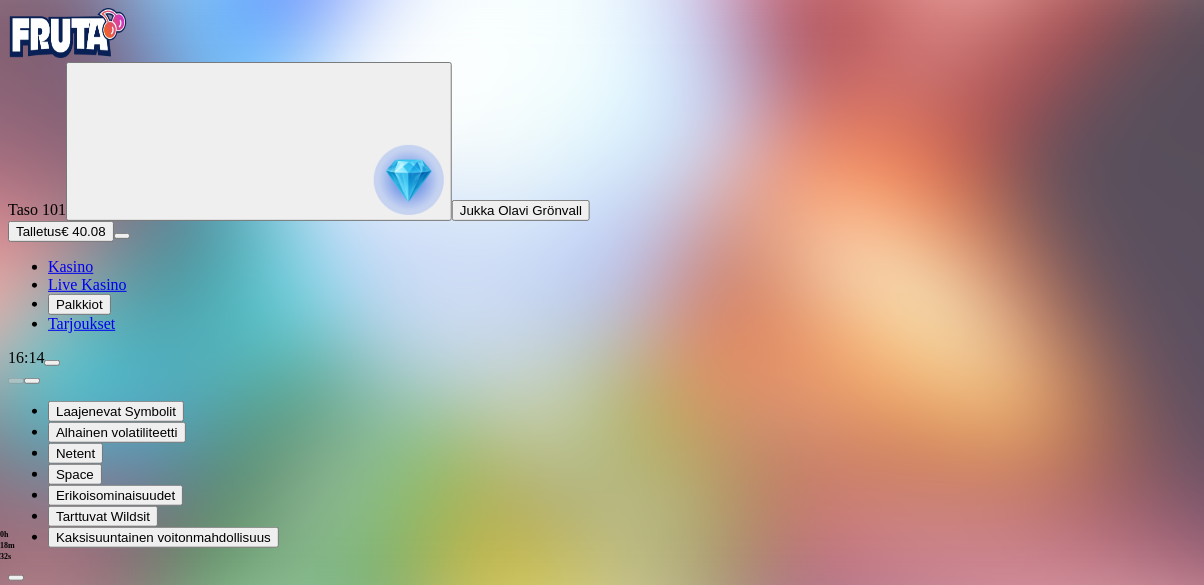 click at bounding box center (88, 906) 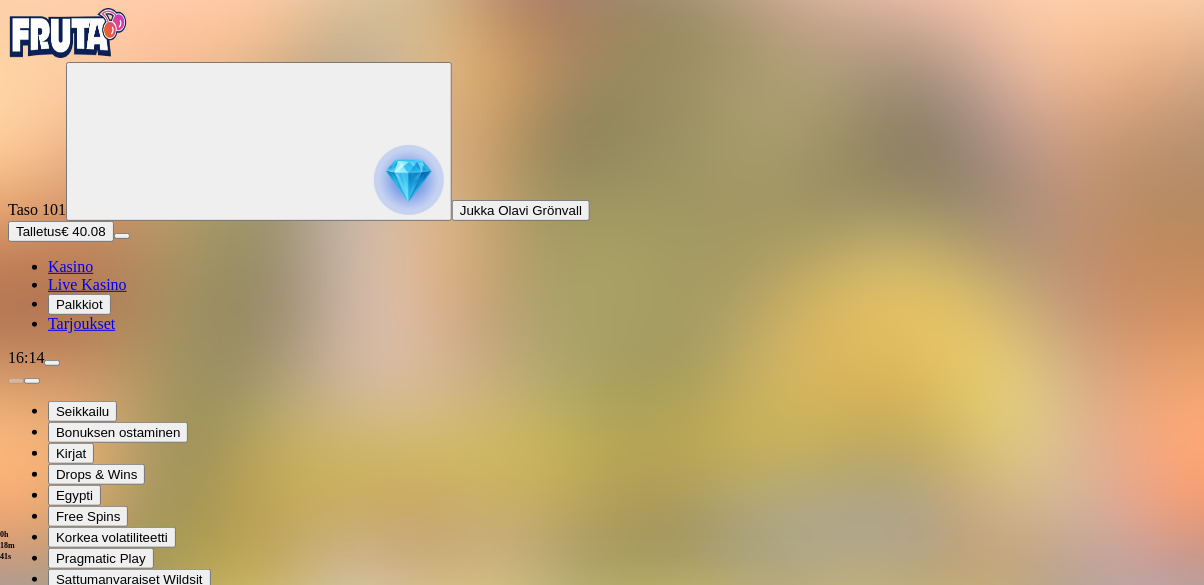 click at bounding box center (16, 820) 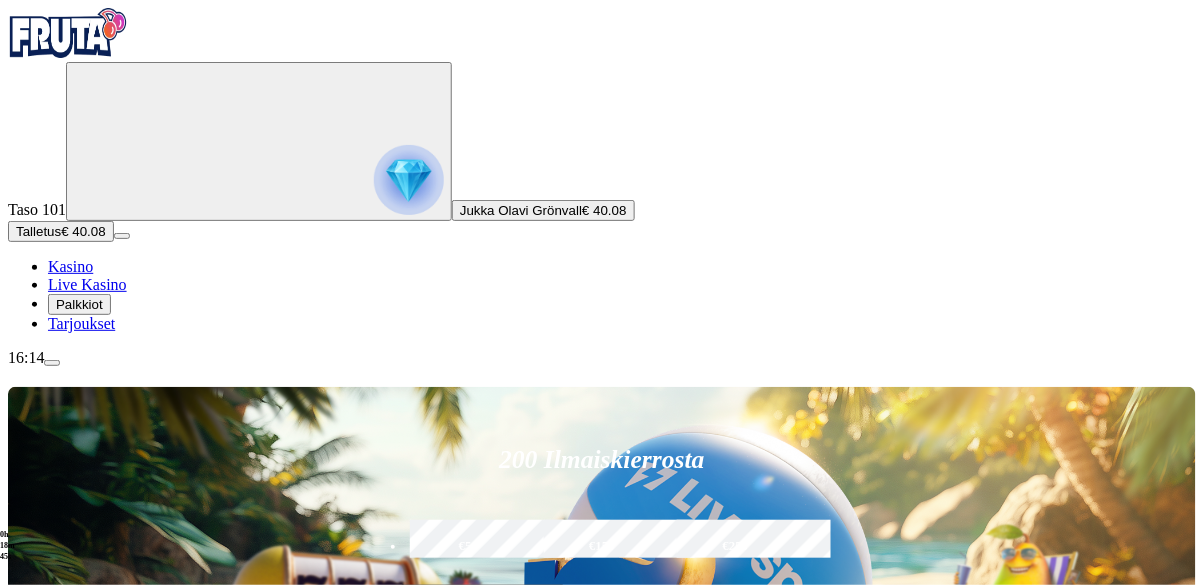 click on "Pelaa nyt" at bounding box center [77, 1188] 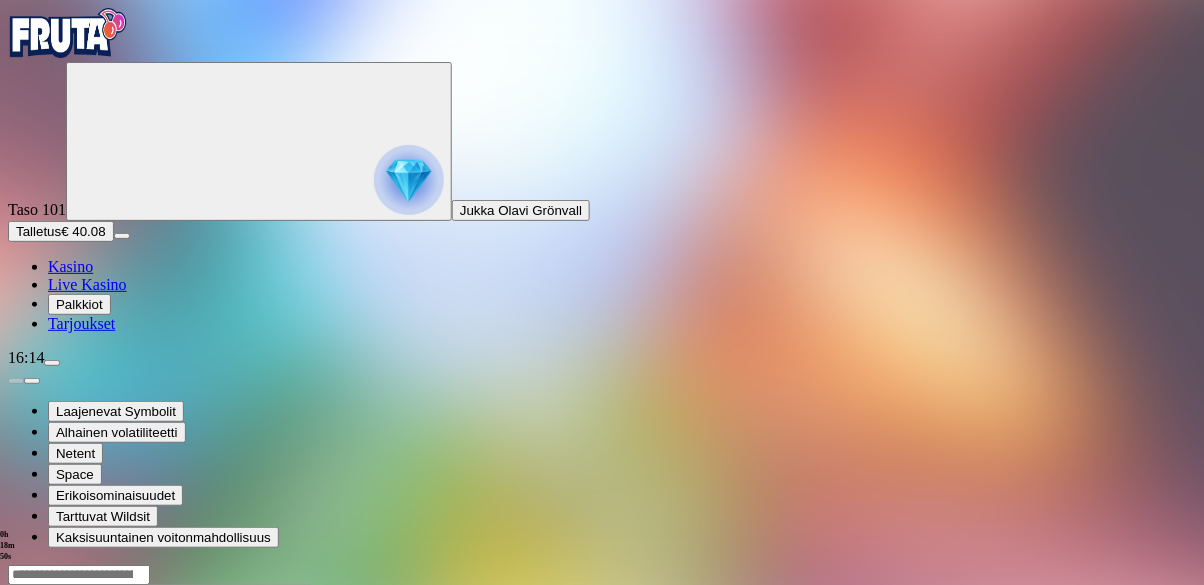 click at bounding box center [48, 757] 